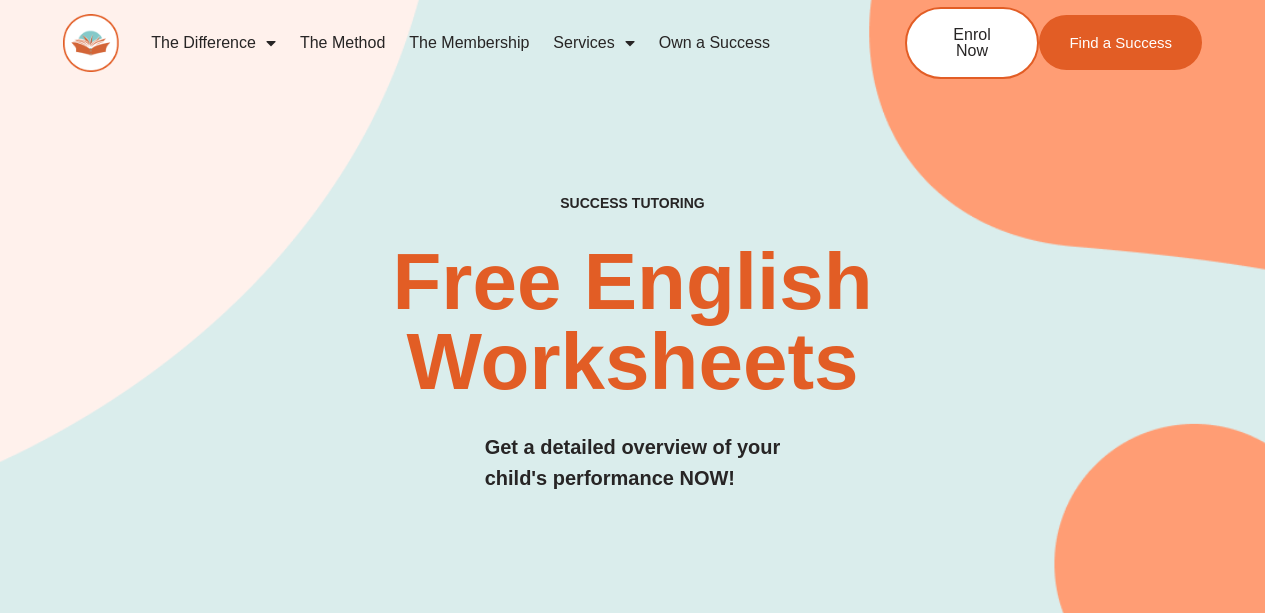 scroll, scrollTop: 0, scrollLeft: 0, axis: both 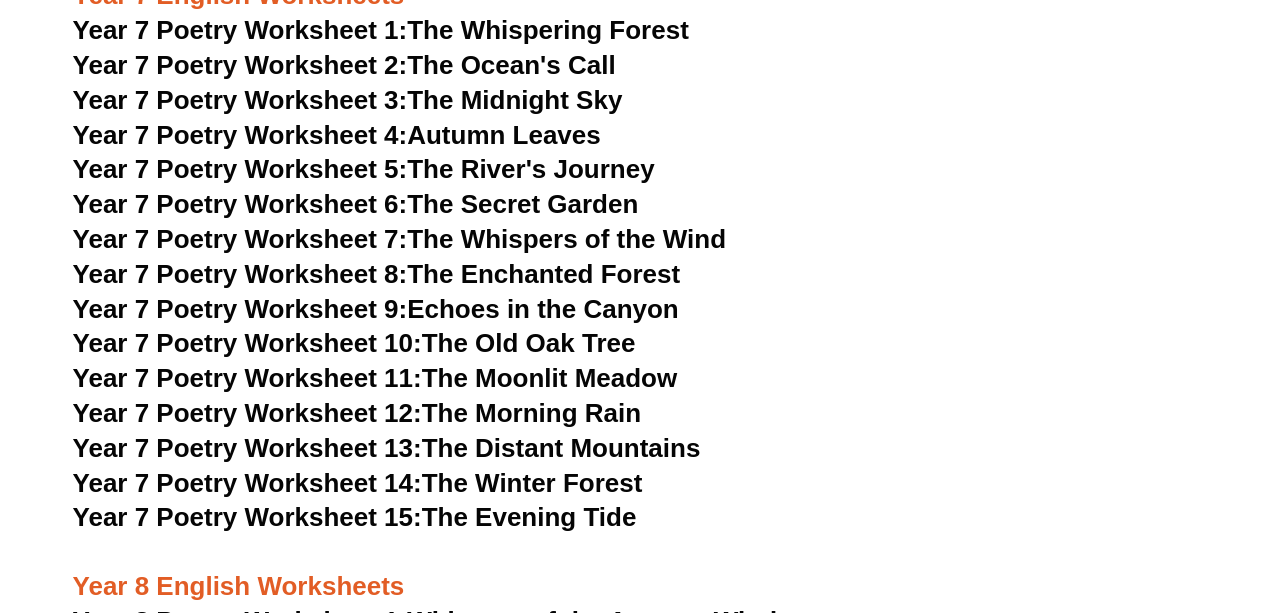 click on "Year 7 Poetry Worksheet 4:  Autumn Leaves" at bounding box center (633, 136) 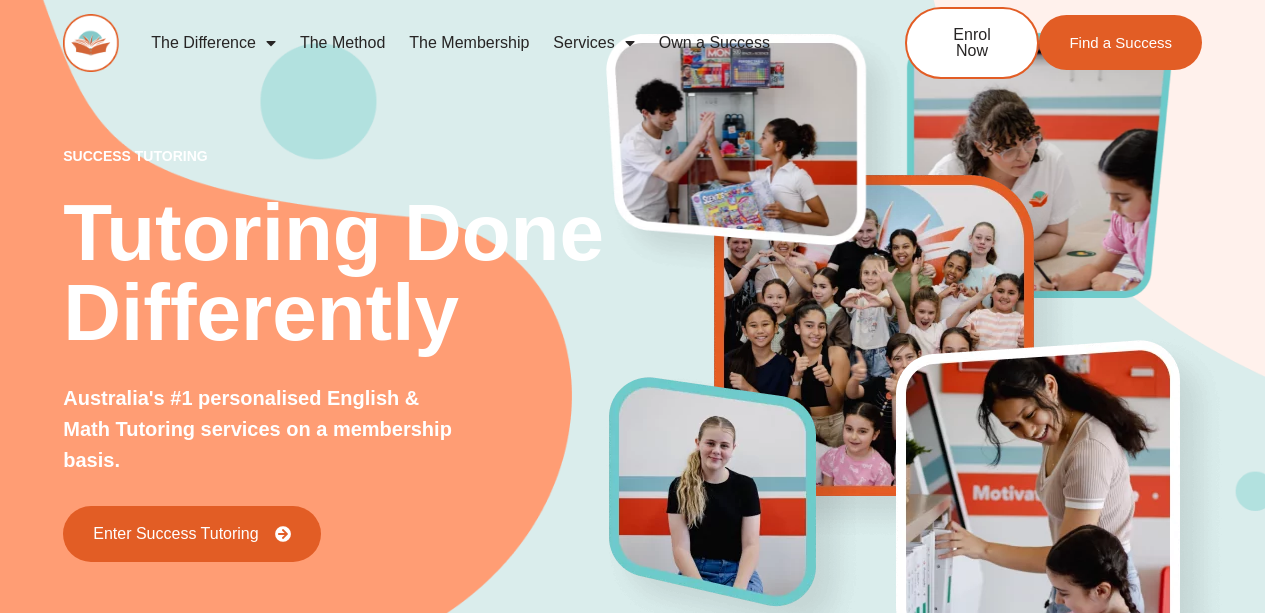 scroll, scrollTop: 0, scrollLeft: 0, axis: both 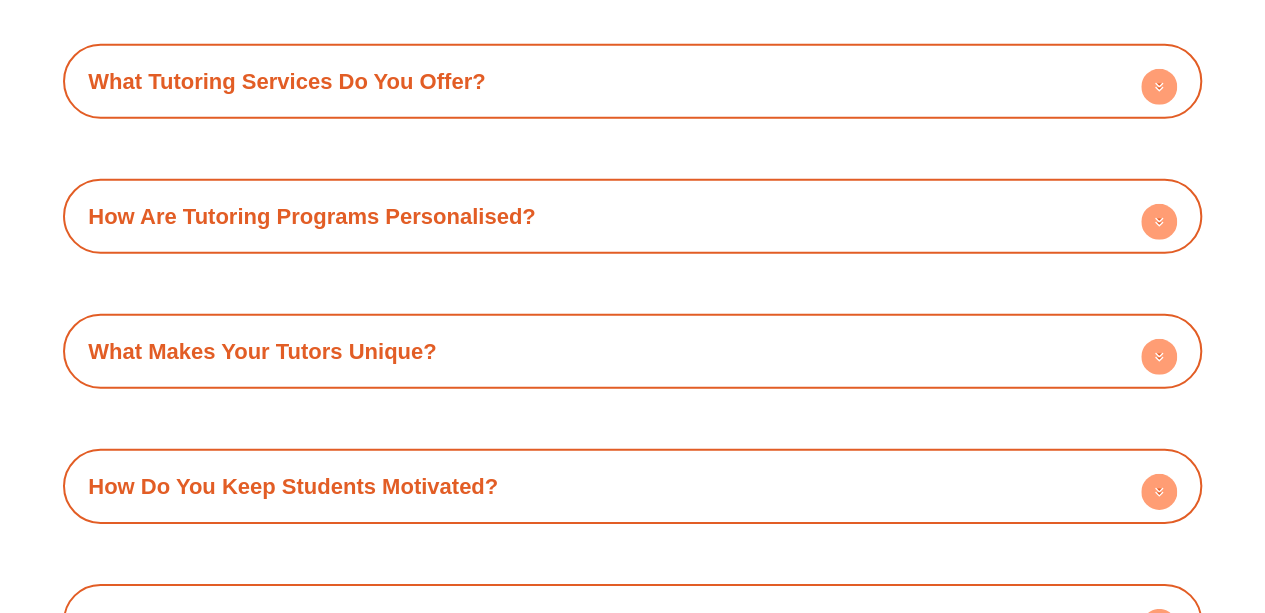 click on "What Tutoring Services Do You Offer?" at bounding box center (632, 81) 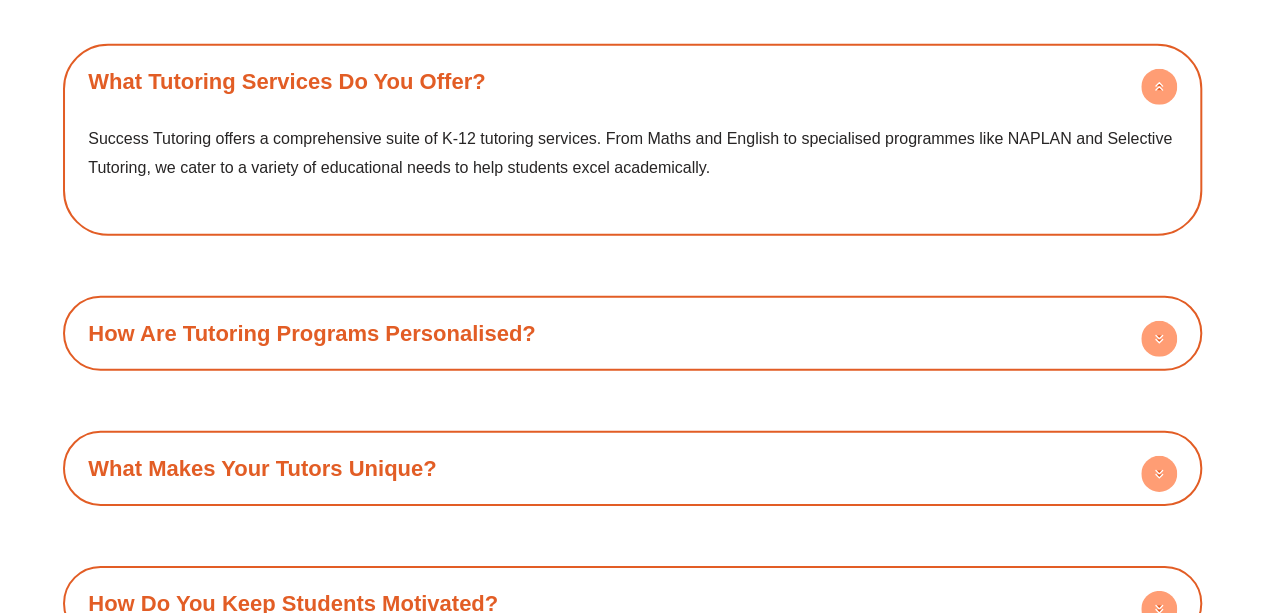 click on "What Tutoring Services Do You Offer?" at bounding box center (632, 81) 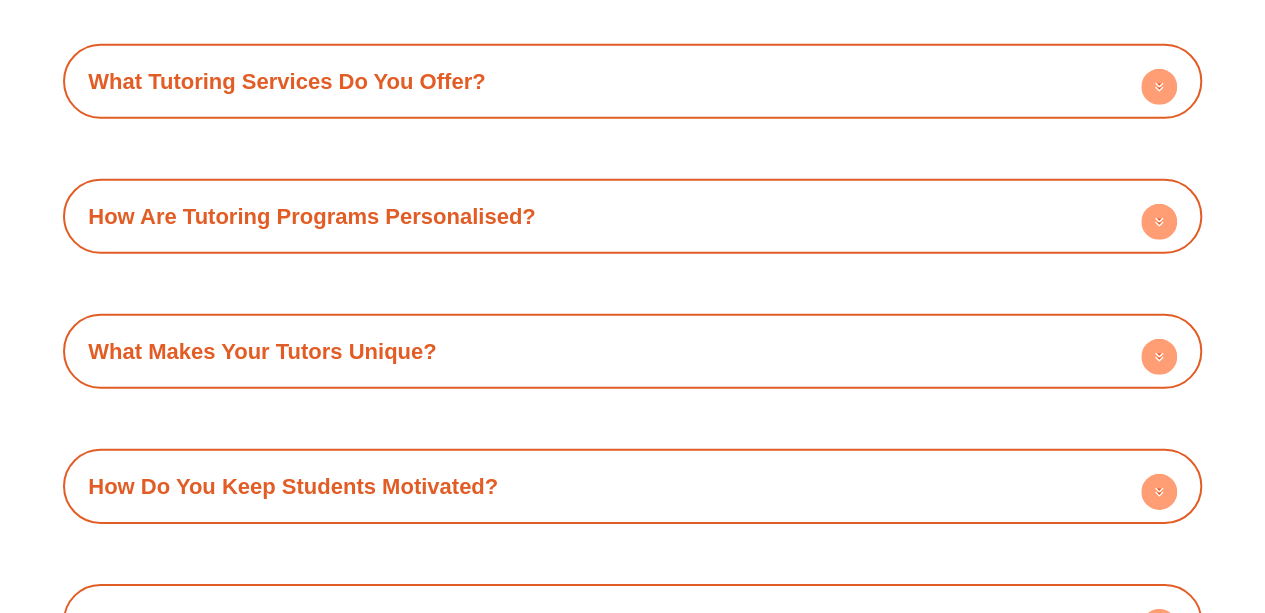 click on "How Are Tutoring Programs Personalised?" at bounding box center [632, 216] 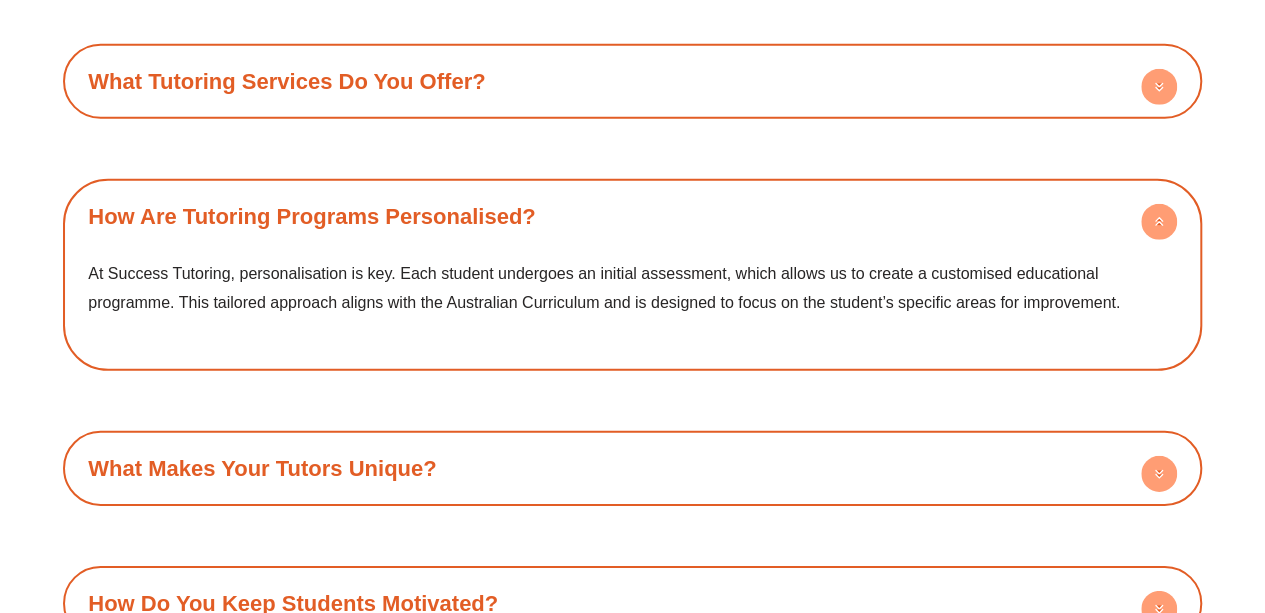 click on "How Are Tutoring Programs Personalised?" at bounding box center (632, 216) 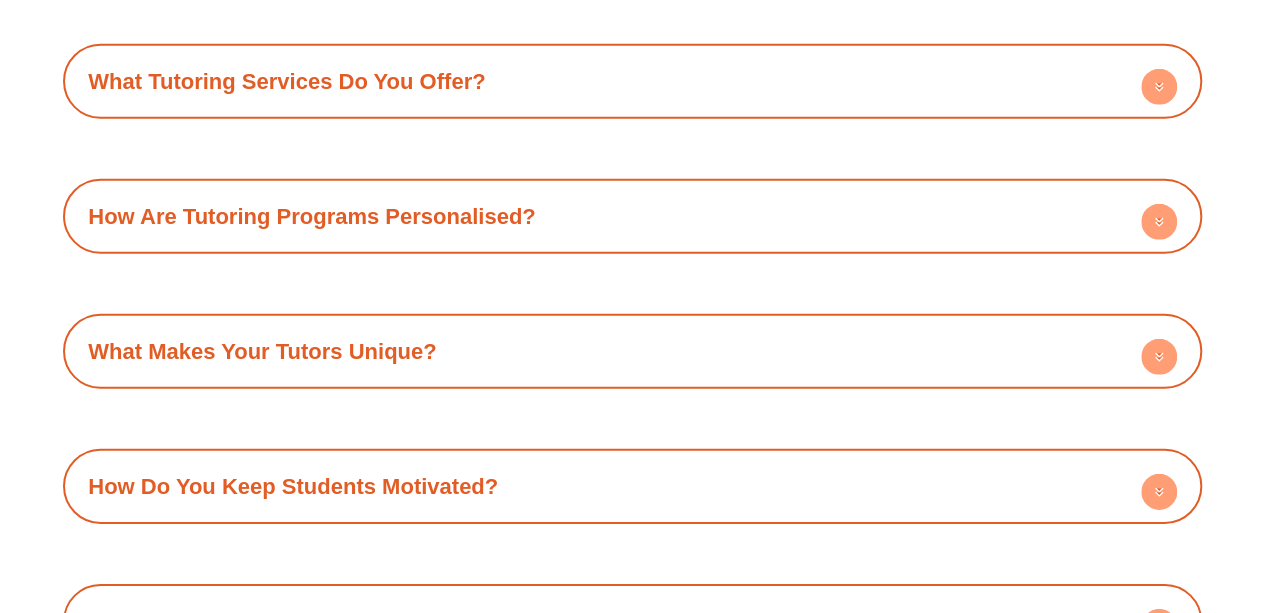 click on "What Makes Your Tutors Unique?
Our tutors aren’t just tutors; they’re mentors. They are subject matter experts who undergo continuous training to stay updated with educational trends. Their commitment to each student’s academic success and personal growth sets them apart." at bounding box center (632, 351) 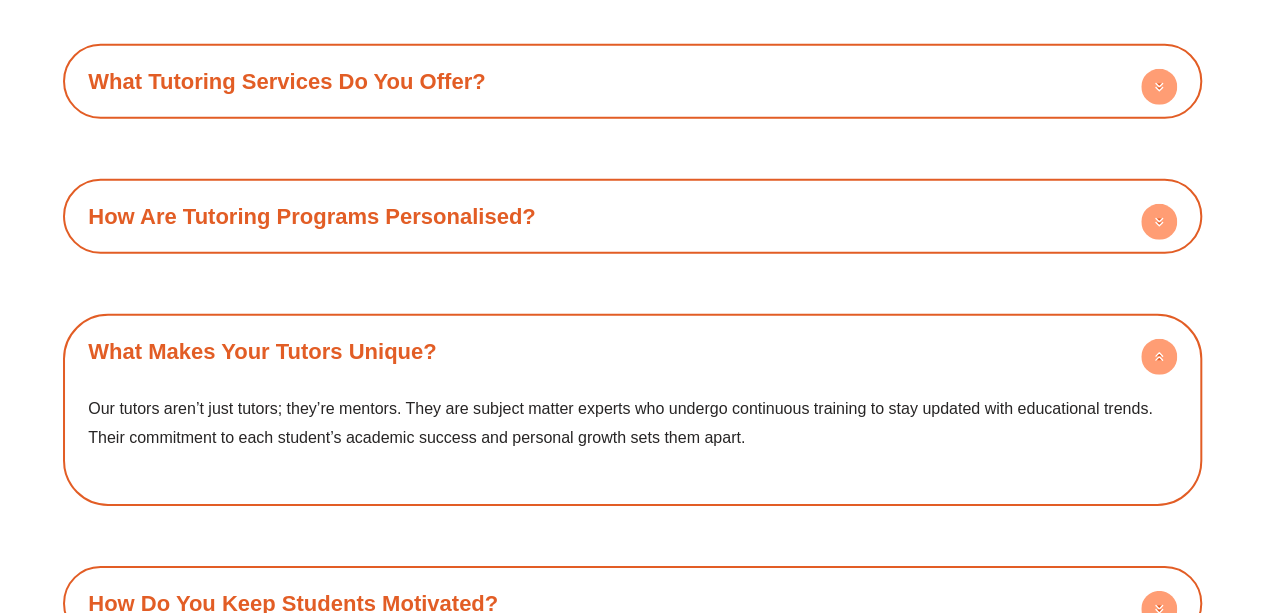 click on "What Makes Your Tutors Unique?" at bounding box center (632, 351) 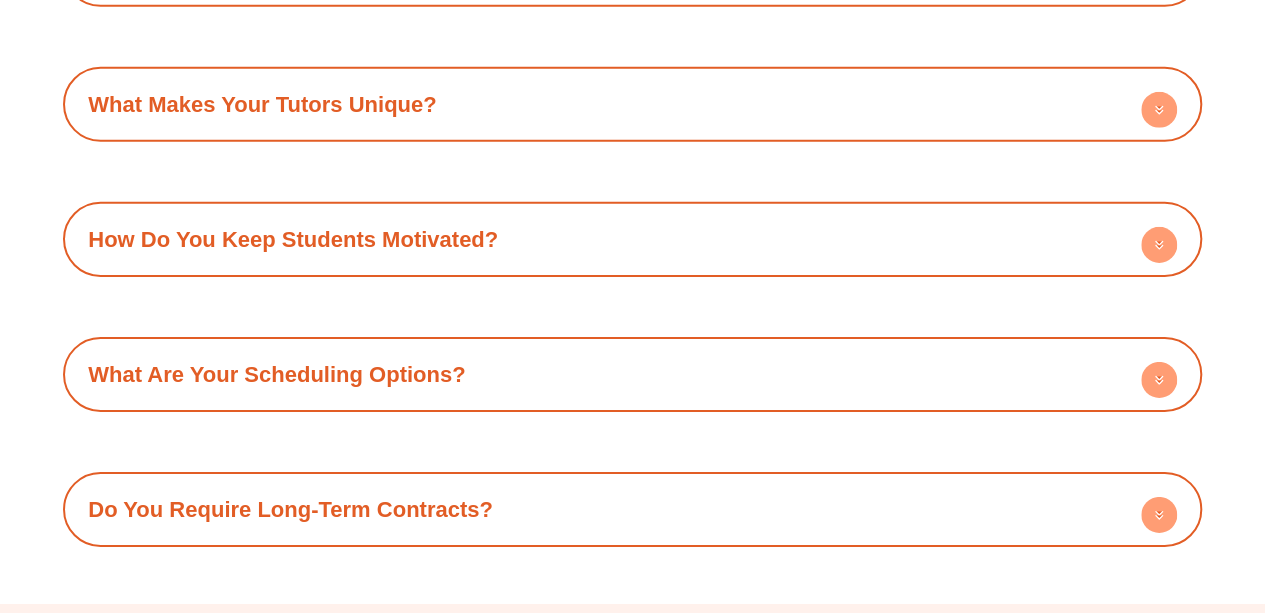 scroll, scrollTop: 6883, scrollLeft: 0, axis: vertical 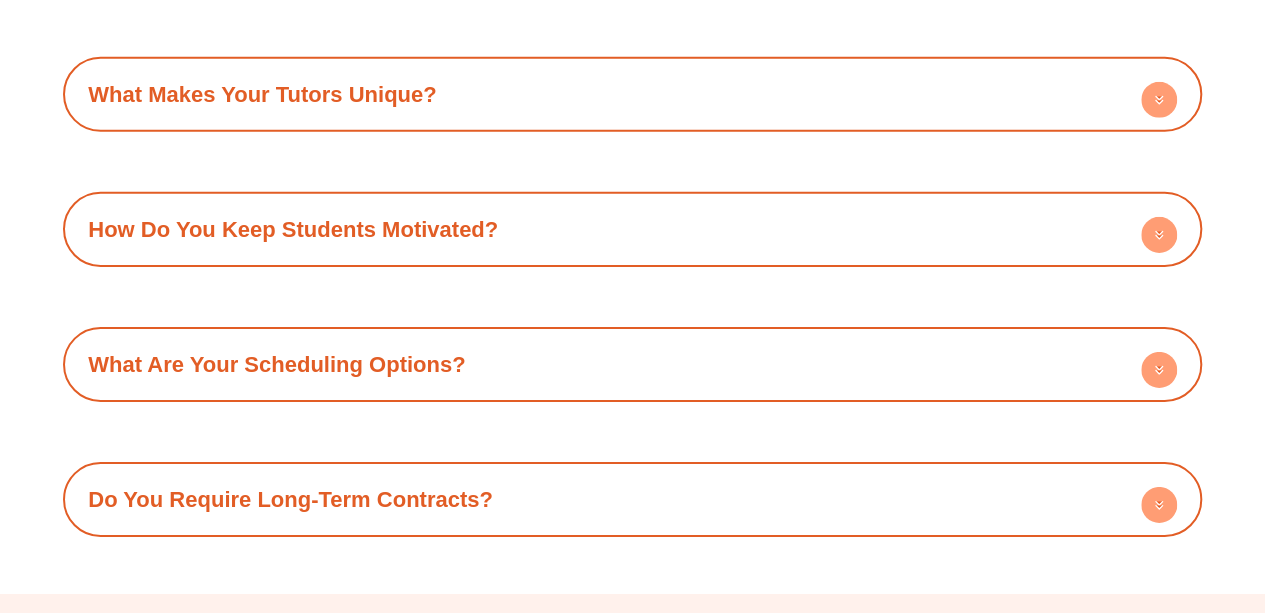 click on "How Do You Keep Students Motivated?" at bounding box center [632, 229] 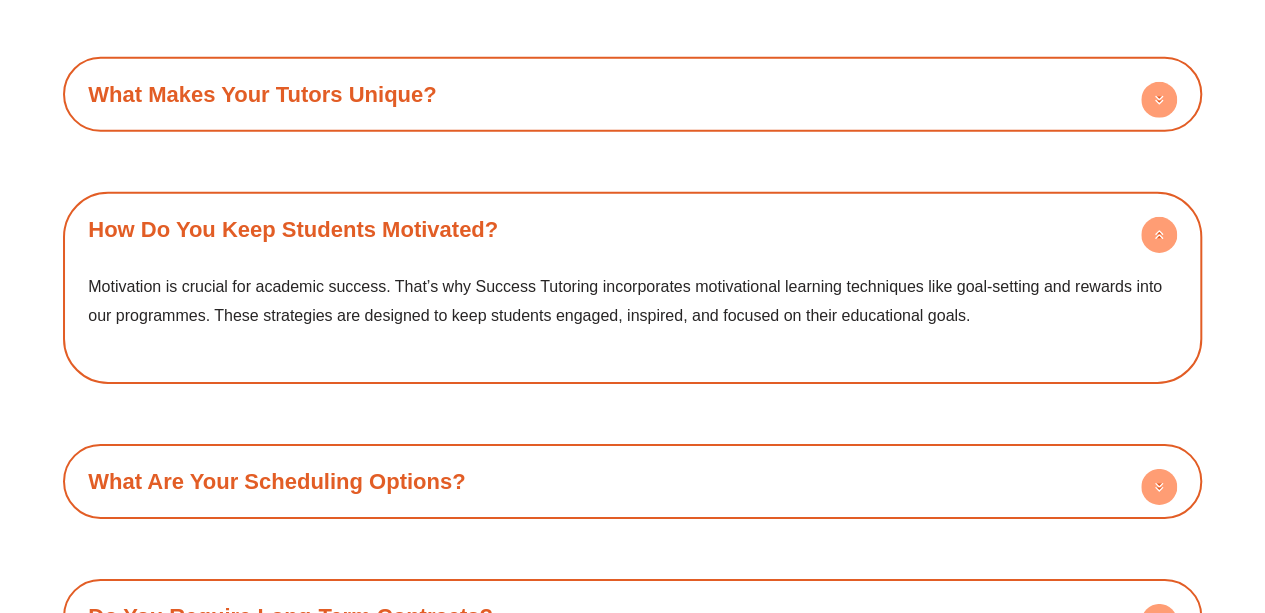 click on "How Do You Keep Students Motivated?" at bounding box center (632, 229) 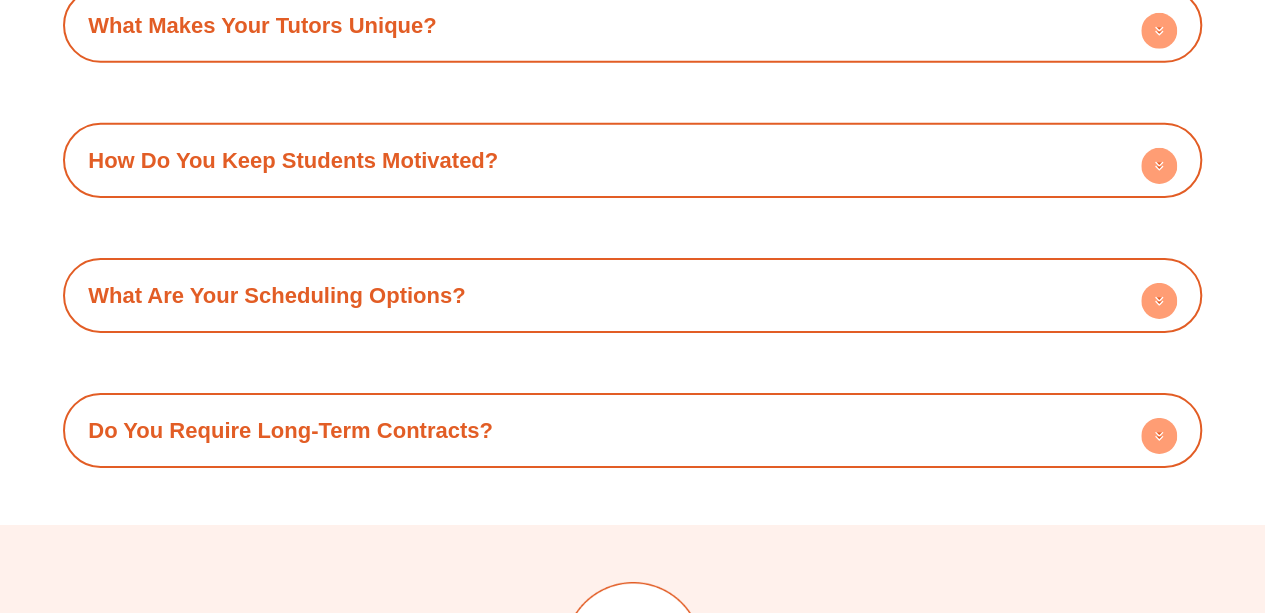 scroll, scrollTop: 7014, scrollLeft: 0, axis: vertical 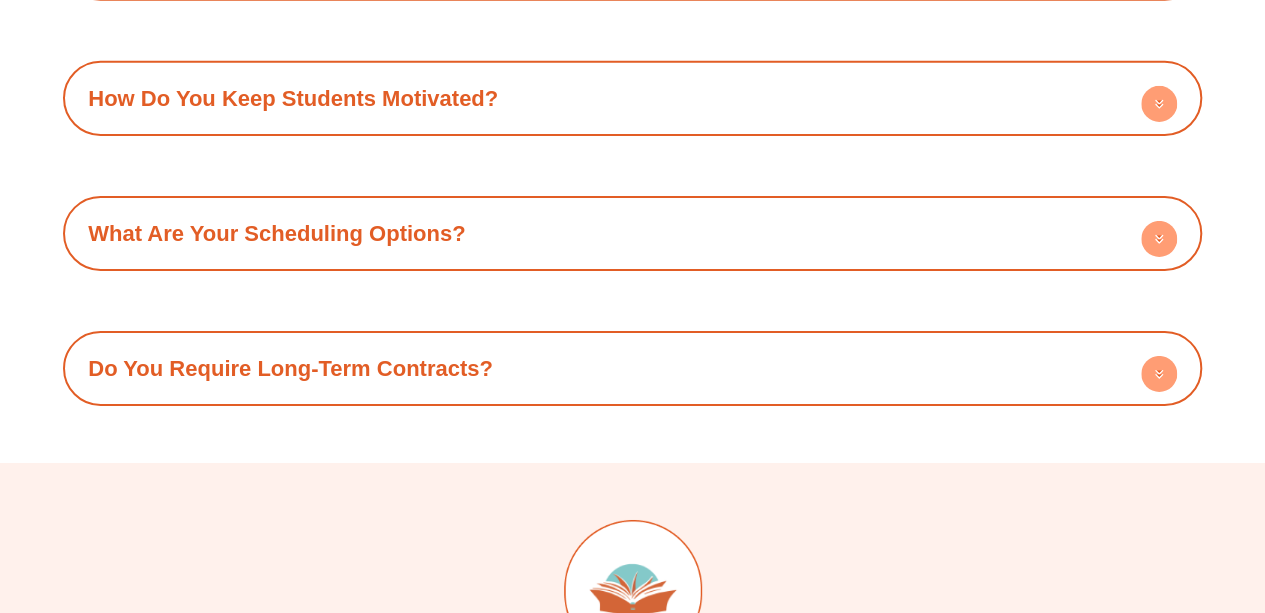 click on "What Are Your Scheduling Options?" at bounding box center [632, 233] 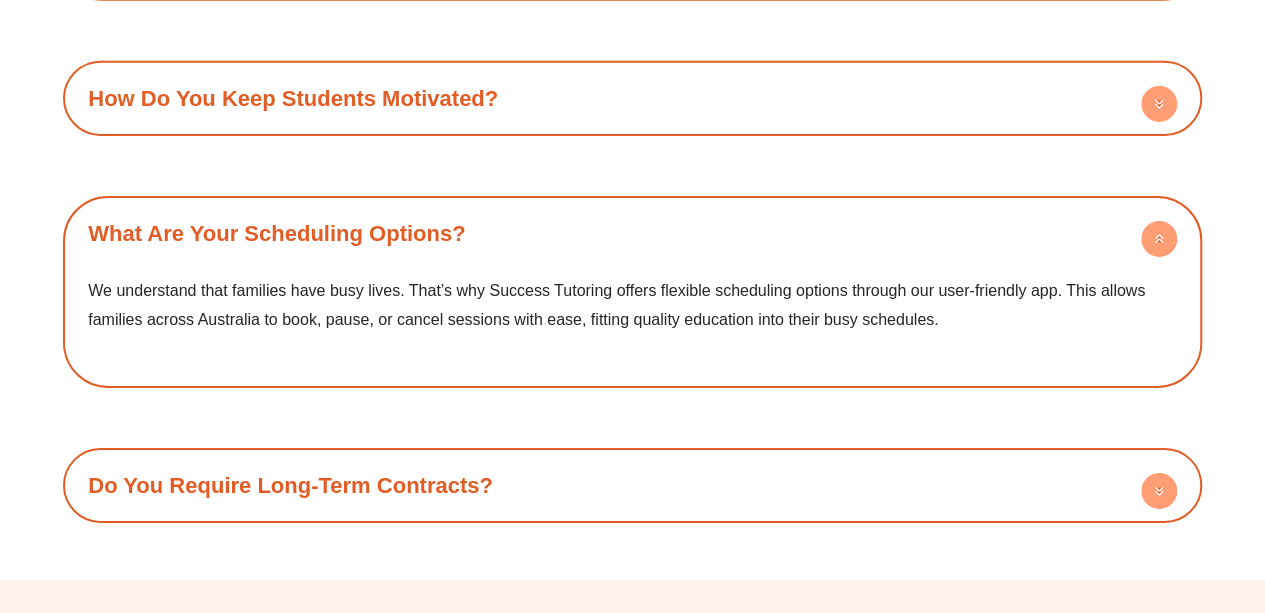 click on "What Are Your Scheduling Options?" at bounding box center (632, 233) 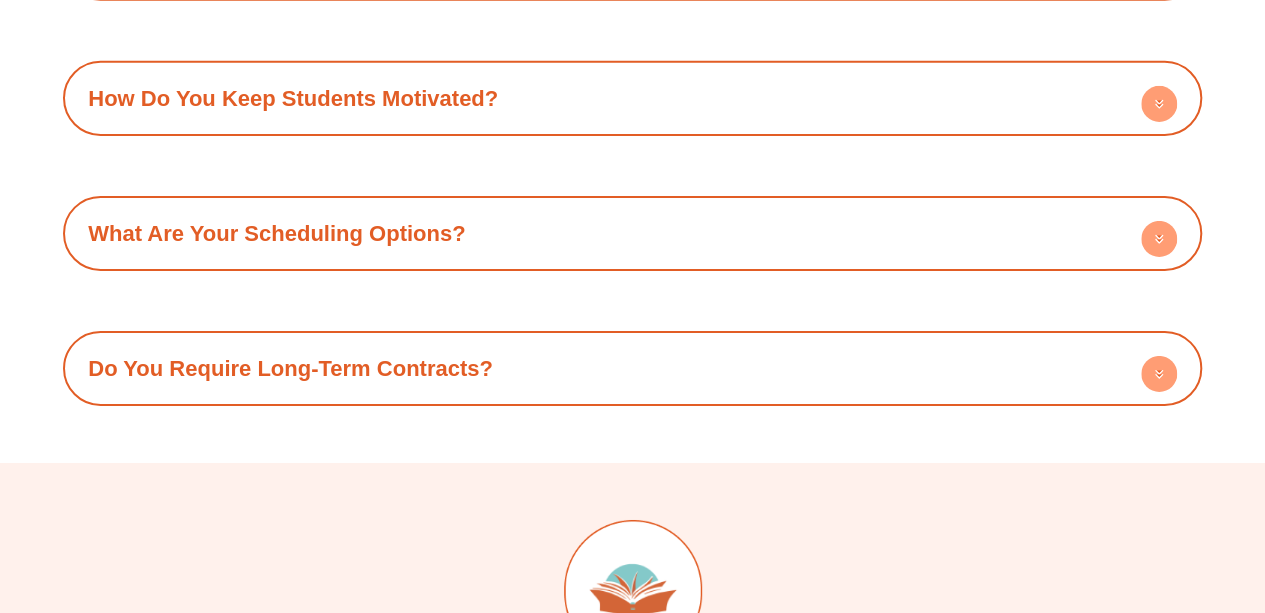 click on "Do You Require Long-Term Contracts?" at bounding box center (632, 368) 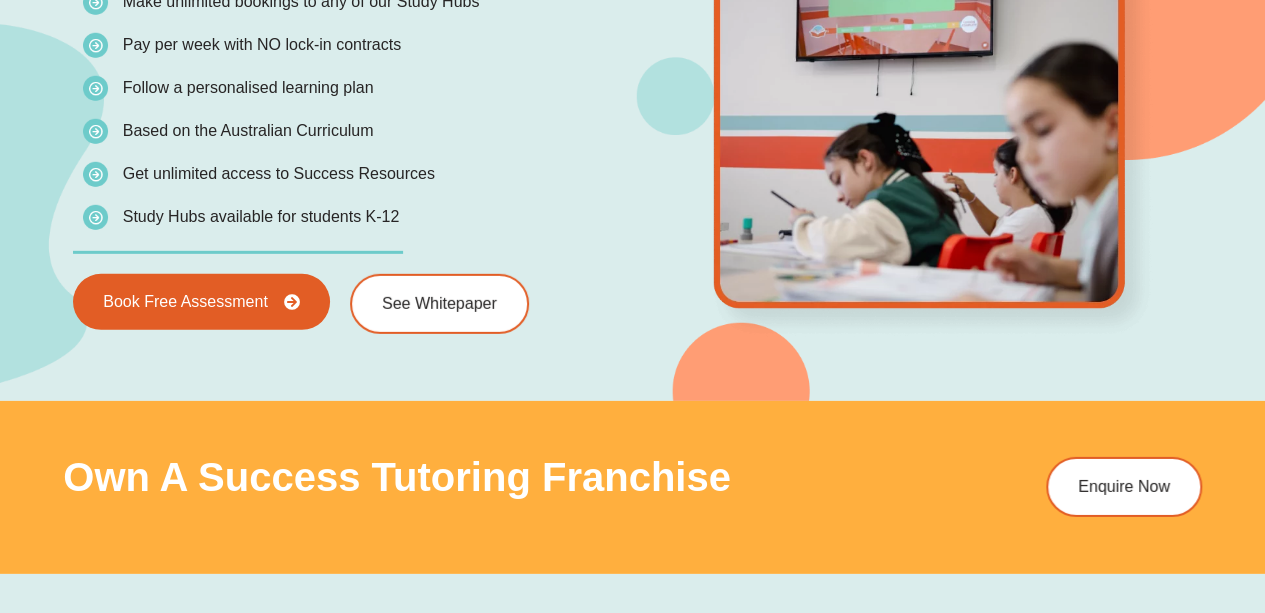 scroll, scrollTop: 1495, scrollLeft: 0, axis: vertical 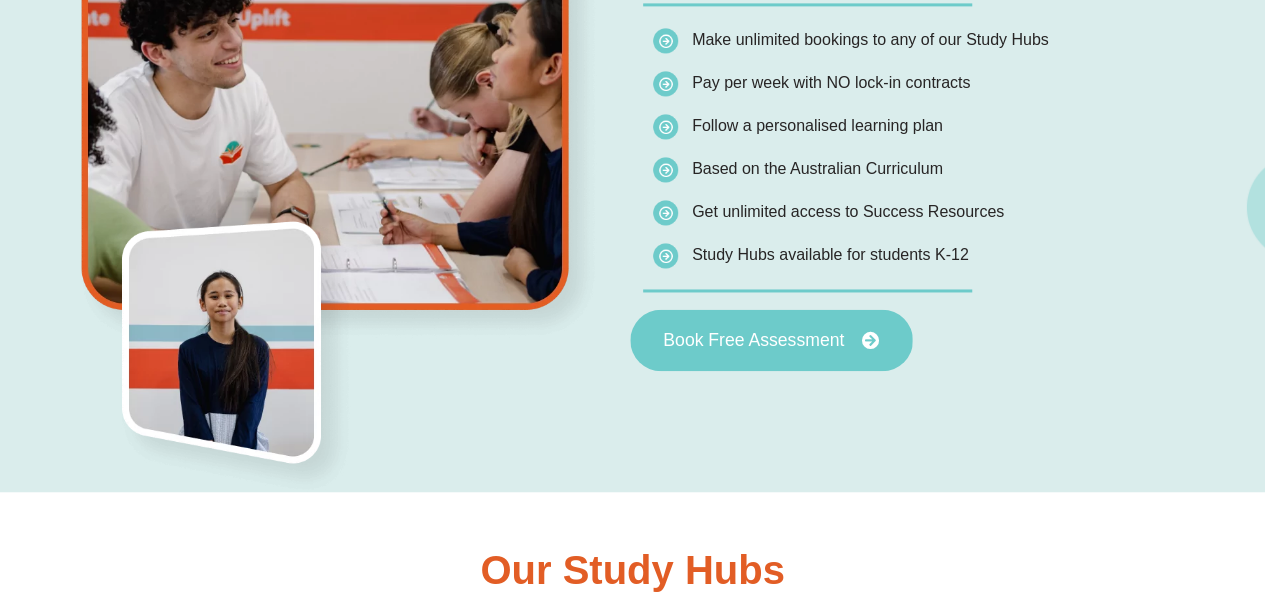 click on "Book Free Assessment" at bounding box center [771, 340] 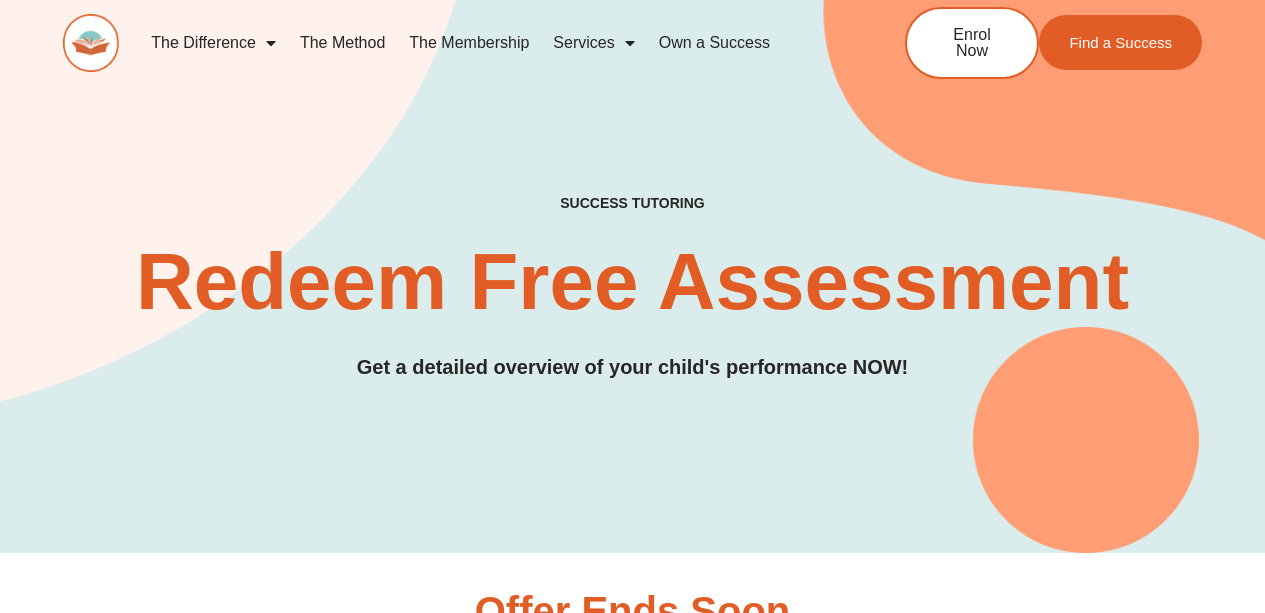 scroll, scrollTop: 0, scrollLeft: 0, axis: both 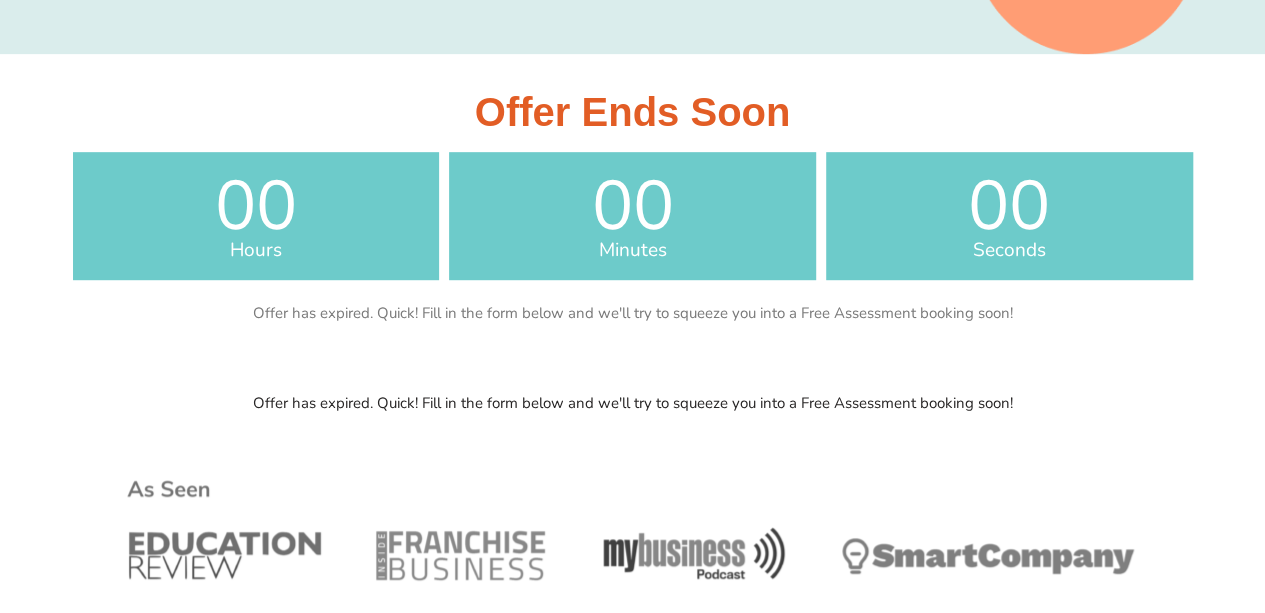 click on "Skip to content
The Difference
Personalised Program
Inspirational Tutors
Motivational Learning
Community Focused
Flexible Scheduling
No-Lock In Contracts
The Method
The Membership
Services
English Tutoring
Math Tutoring
Selective Tutoring
School Readiness Program
School Holiday Programs
Learn to Code
Creative Writing
Public Speaking
Own a Success
The Difference
Personalised Program
Inspirational Tutors
Motivational Learning
Community Focused
Flexible Scheduling
No-Lock In Contracts
The Method
The Membership
Services
English Tutoring
Math Tutoring
Selective Tutoring
School Readiness Program
School Holiday Programs
Learn to Code
Creative Writing
Public Speaking
Own a Success
AU" at bounding box center (632, 3542) 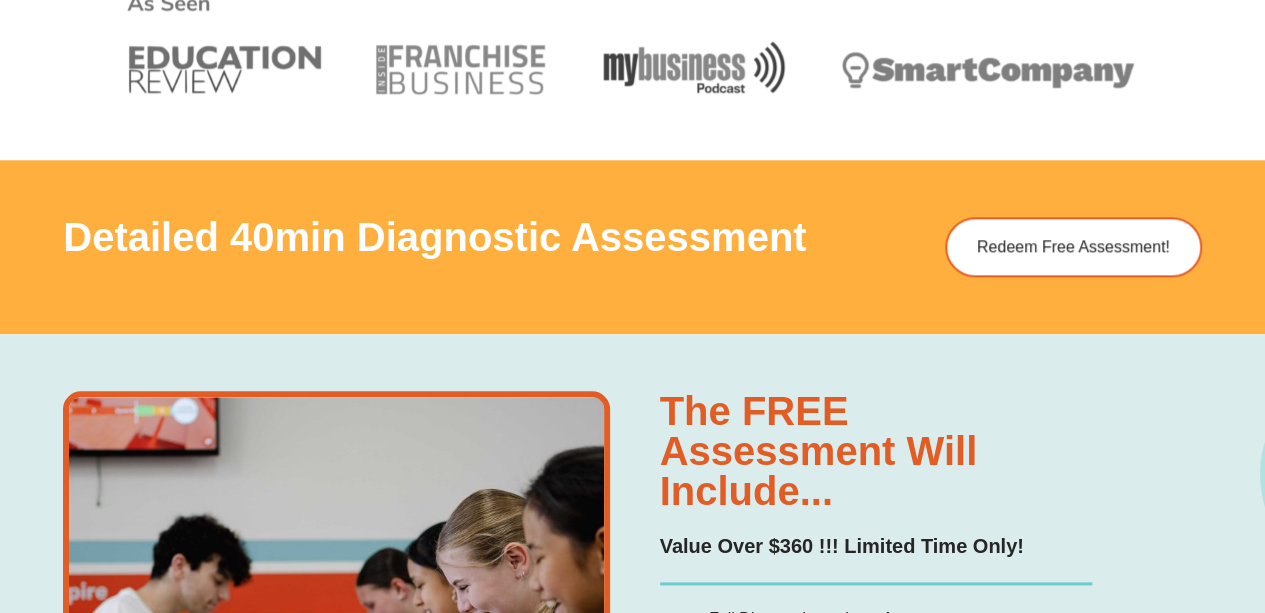 scroll, scrollTop: 1036, scrollLeft: 0, axis: vertical 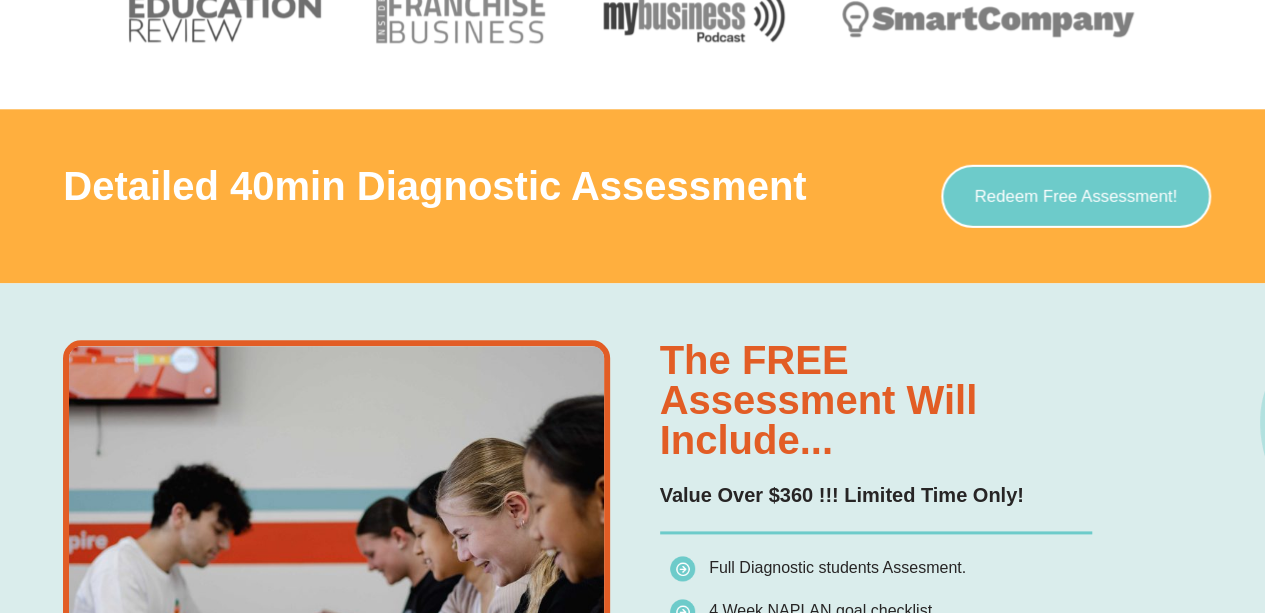 click on "Redeem Free Assessment!" at bounding box center [1076, 196] 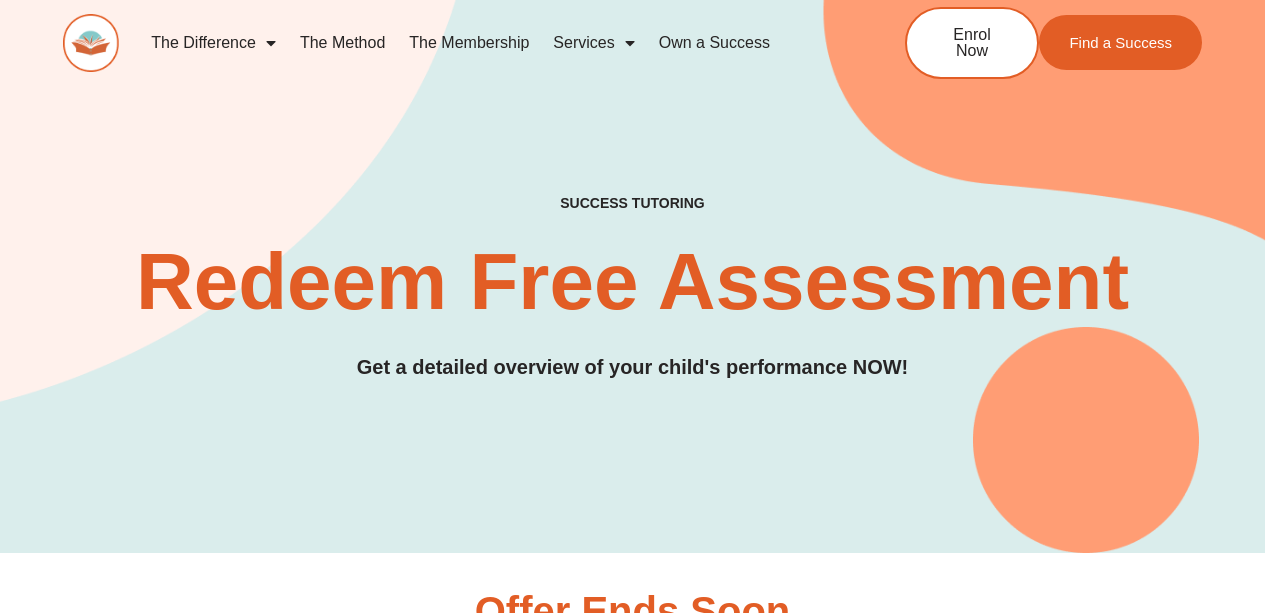 scroll, scrollTop: 0, scrollLeft: 0, axis: both 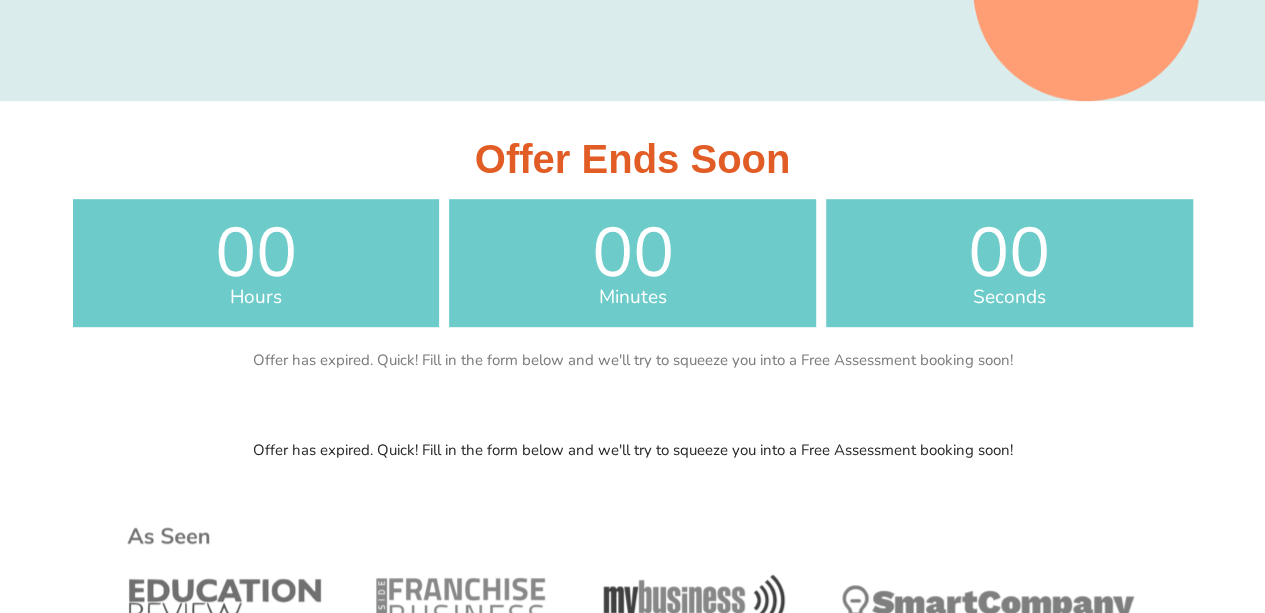 drag, startPoint x: 1260, startPoint y: 68, endPoint x: 1260, endPoint y: 170, distance: 102 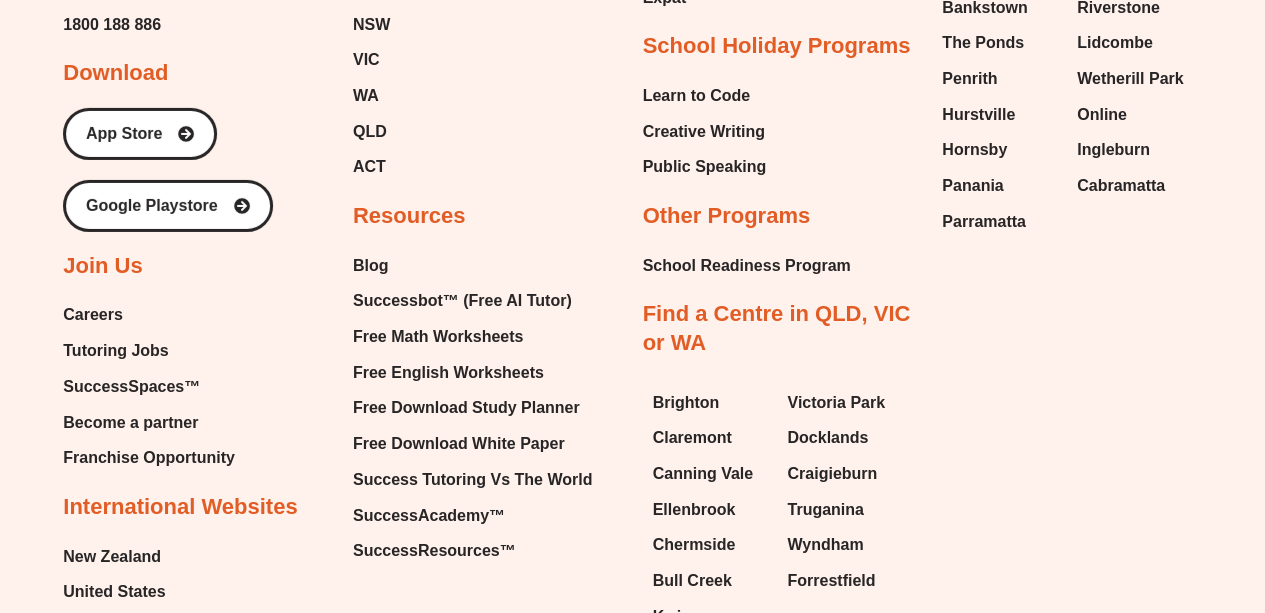 scroll, scrollTop: 7378, scrollLeft: 0, axis: vertical 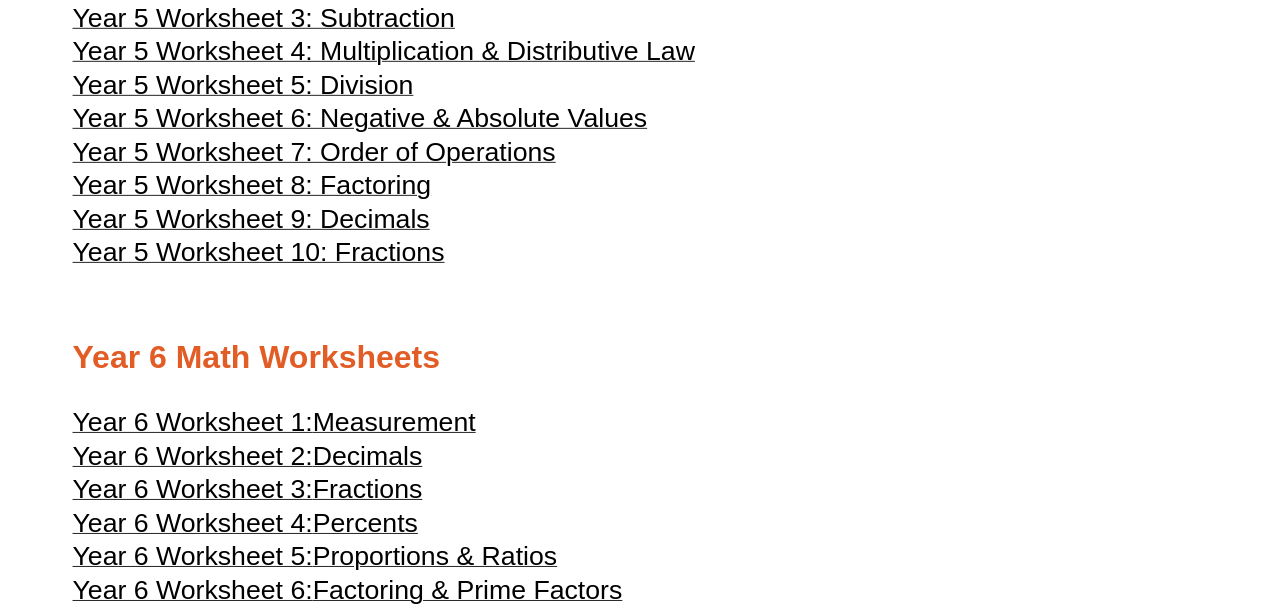 click on "Skip to content
The Difference
Personalised Program
Inspirational Tutors
Motivational Learning
Community Focused
Flexible Scheduling
No-Lock In Contracts
The Method
The Membership
Services
English Tutoring
Math Tutoring
Selective Tutoring
School Readiness Program
School Holiday Programs
Learn to Code
Creative Writing
Public Speaking
Own a Success
The Difference
Personalised Program
Inspirational Tutors
Motivational Learning
Community Focused
Flexible Scheduling
No-Lock In Contracts
The Method
The Membership
Services
English Tutoring
Math Tutoring
Selective Tutoring
School Readiness Program
School Holiday Programs
Learn to Code
Creative Writing
Public Speaking
Own a Success
AU" at bounding box center (632, 3093) 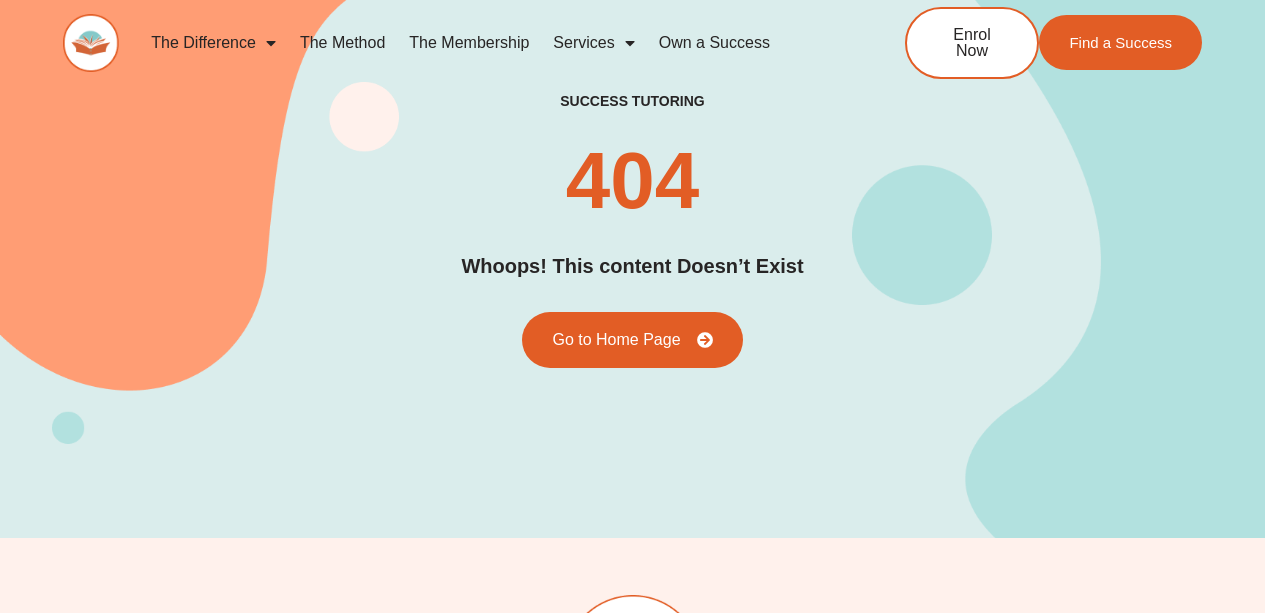 scroll, scrollTop: 0, scrollLeft: 0, axis: both 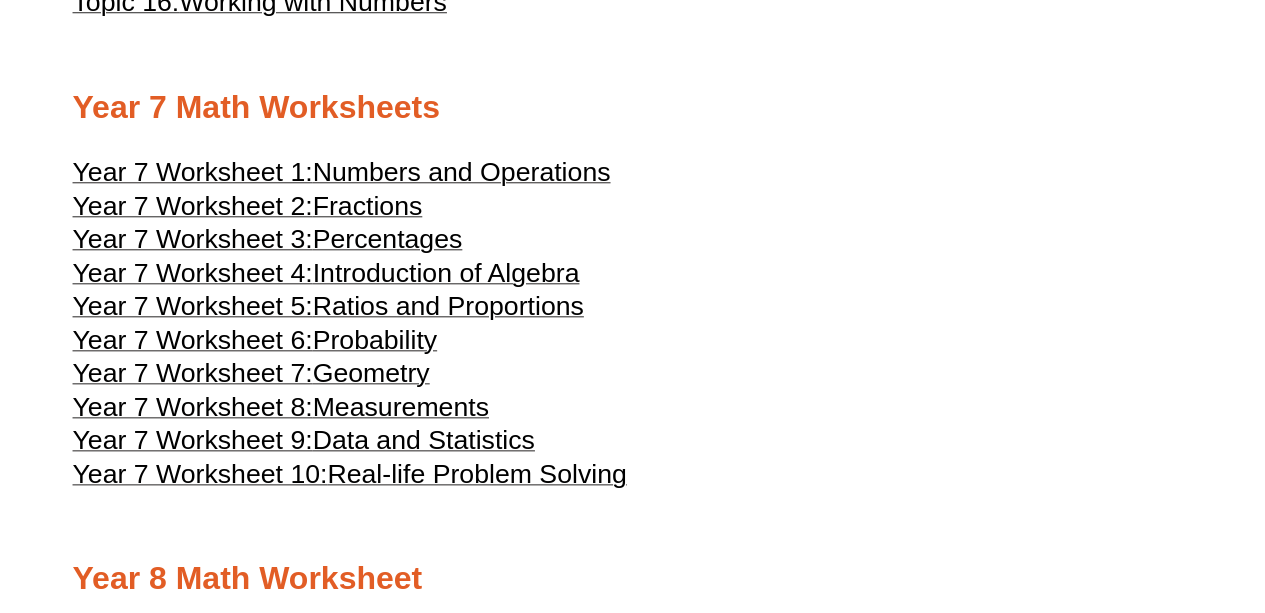 click on "Skip to content
The Difference
Personalised Program
Inspirational Tutors
Motivational Learning
Community Focused
Flexible Scheduling
No-Lock In Contracts
The Method
The Membership
Services
English Tutoring
Math Tutoring
Selective Tutoring
School Readiness Program
School Holiday Programs
Learn to Code
Creative Writing
Public Speaking
Own a Success
The Difference
Personalised Program
Inspirational Tutors
Motivational Learning
Community Focused
Flexible Scheduling
No-Lock In Contracts
The Method
The Membership
Services
English Tutoring
Math Tutoring
Selective Tutoring
School Readiness Program
School Holiday Programs
Learn to Code
Creative Writing
Public Speaking
Own a Success
AU" at bounding box center [632, 1486] 